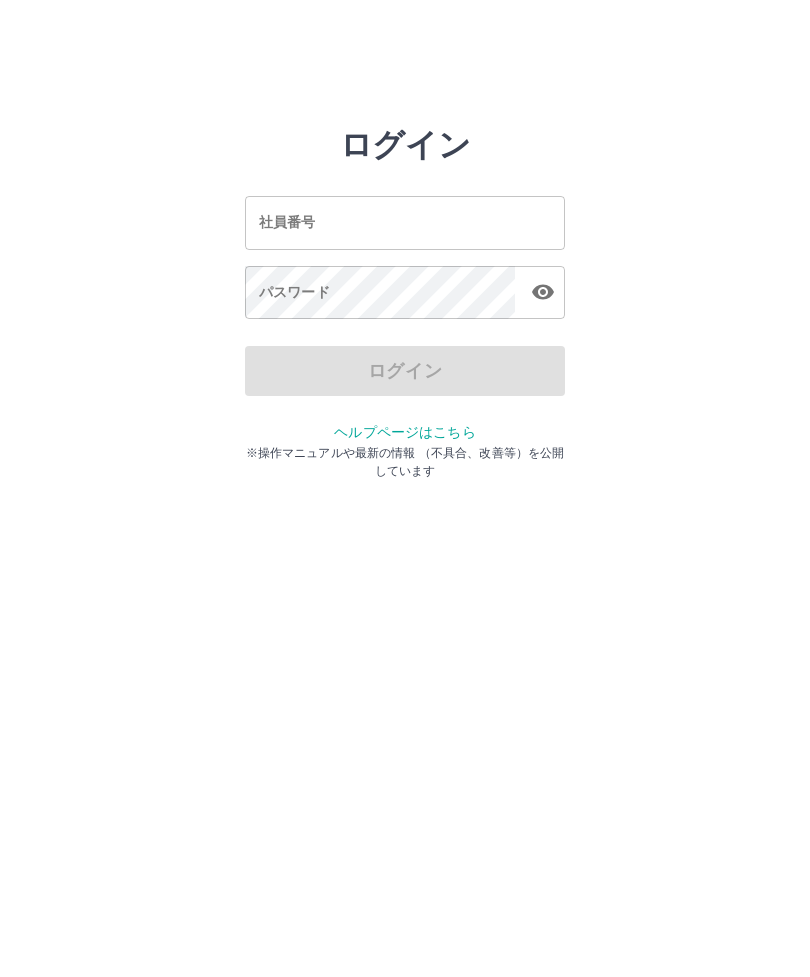scroll, scrollTop: 0, scrollLeft: 0, axis: both 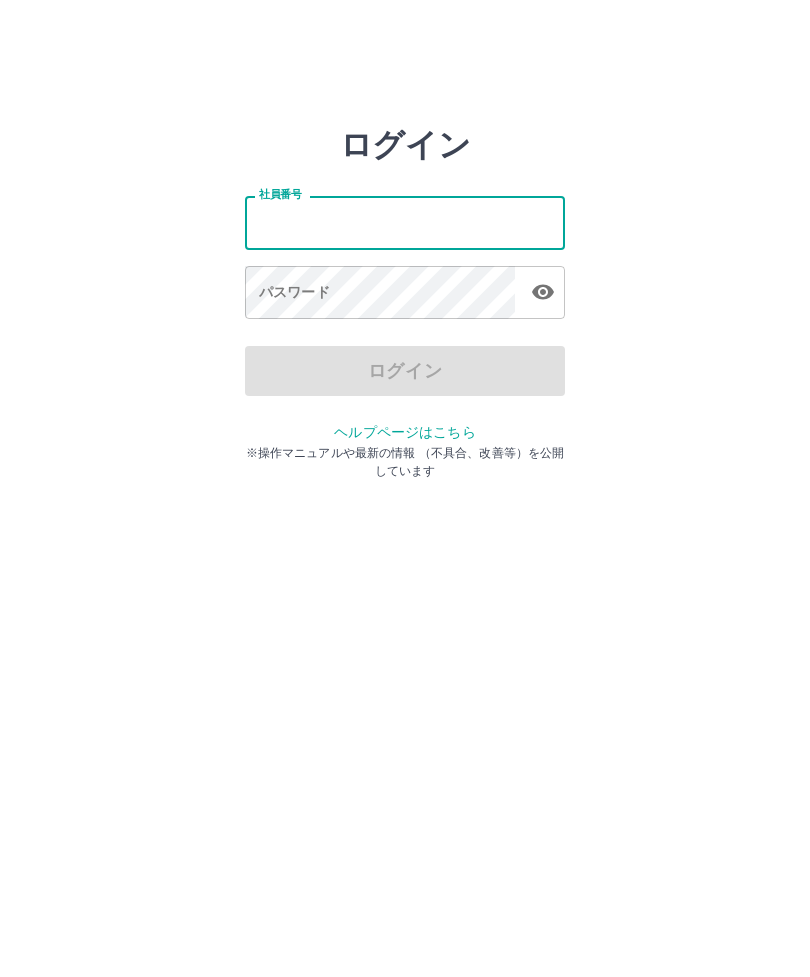 click on "社員番号" at bounding box center (405, 222) 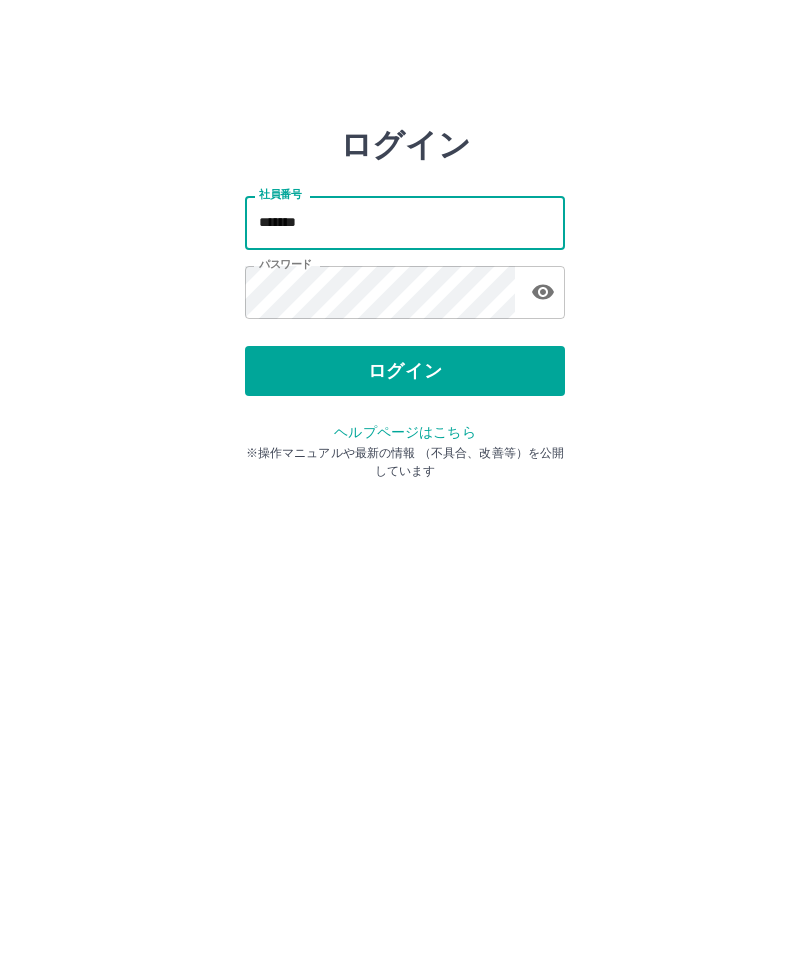 click on "ログイン" at bounding box center (405, 371) 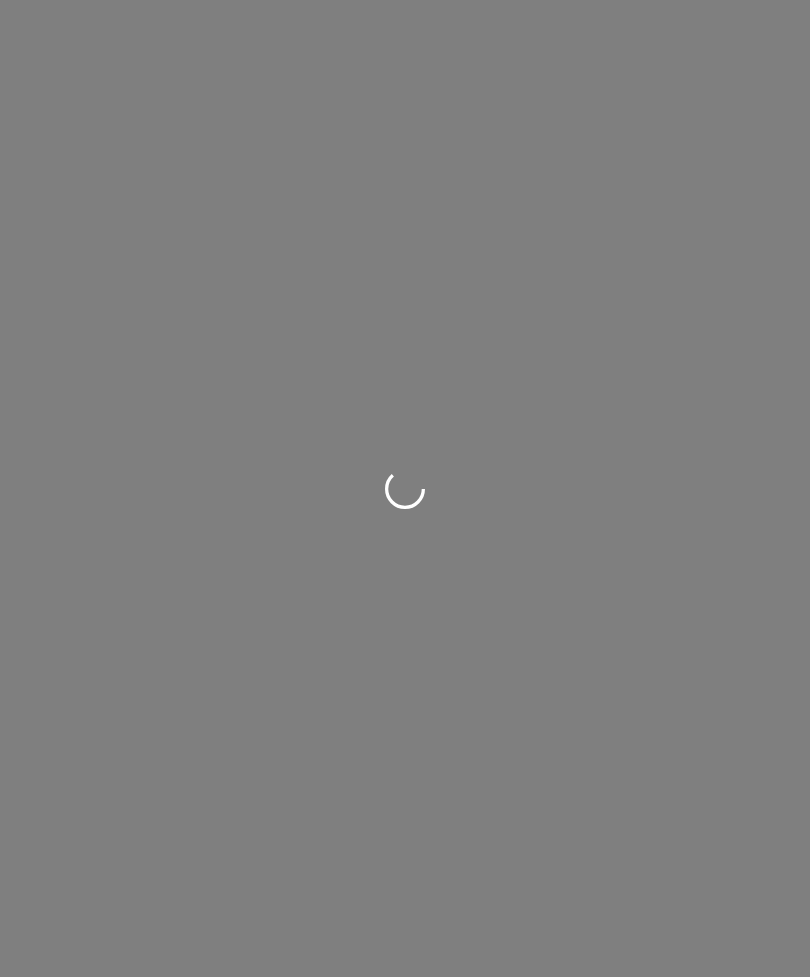 scroll, scrollTop: 0, scrollLeft: 0, axis: both 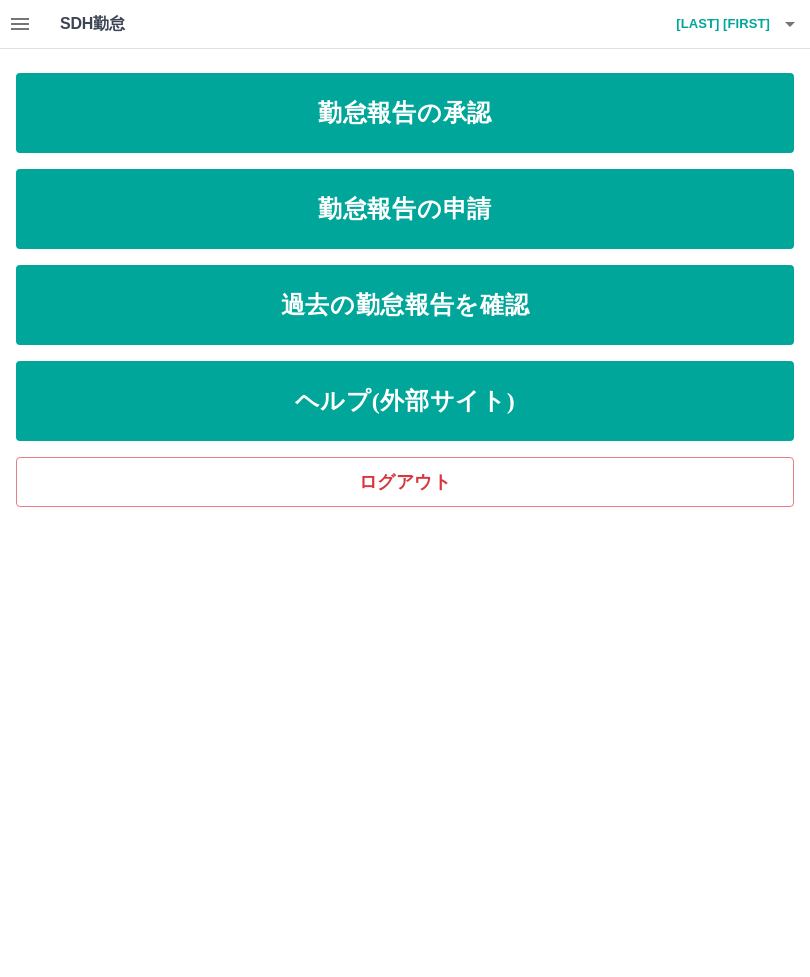click on "勤怠報告の申請" at bounding box center [405, 209] 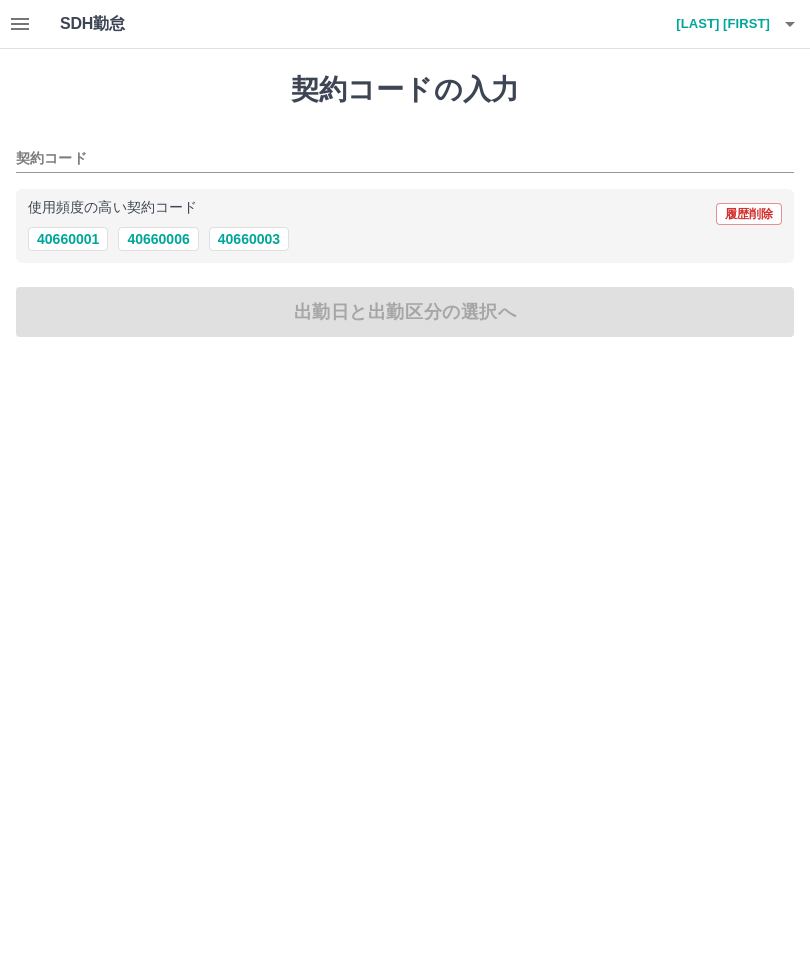 click on "40660001" at bounding box center [68, 239] 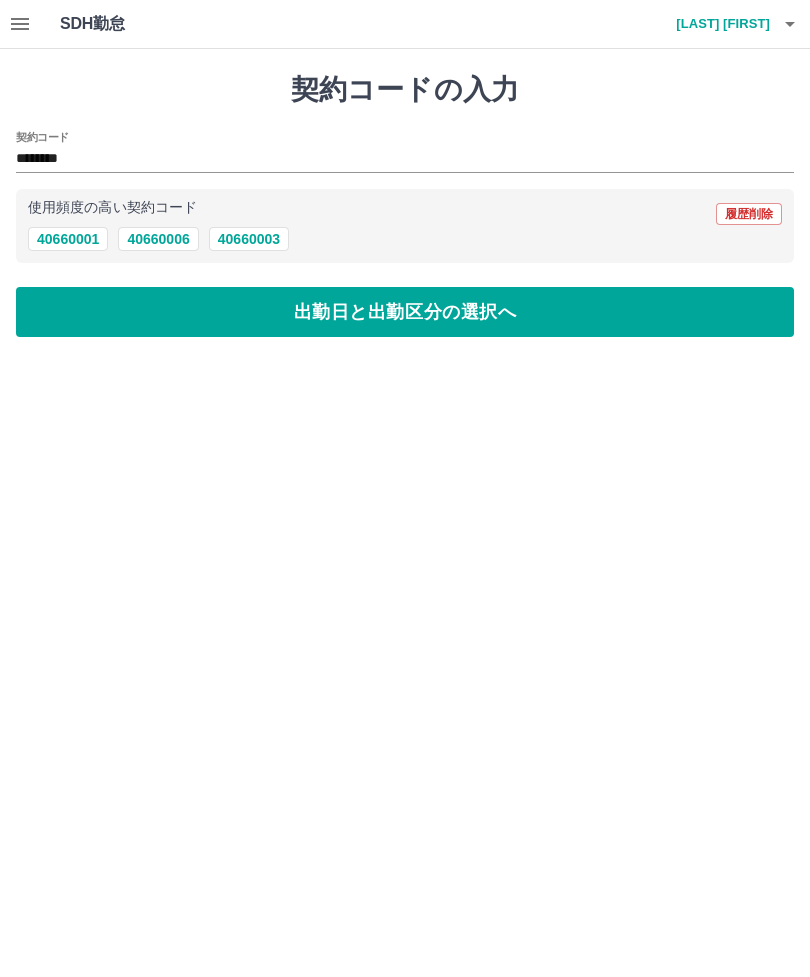 click on "出勤日と出勤区分の選択へ" at bounding box center [405, 312] 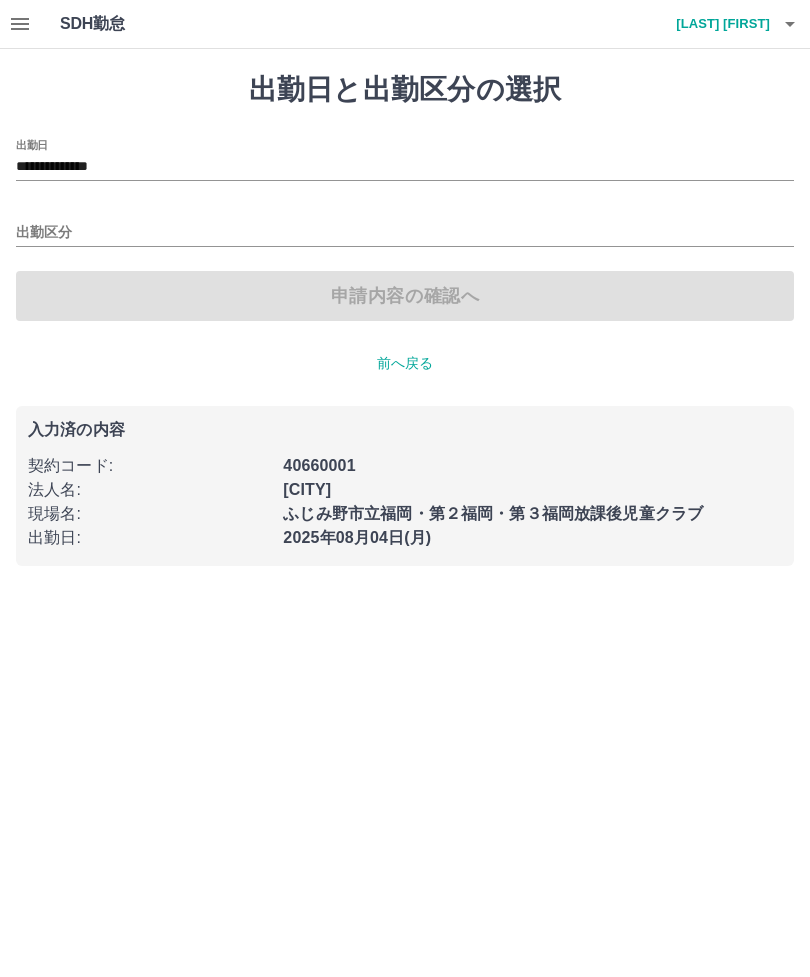 click on "出勤区分" at bounding box center [405, 233] 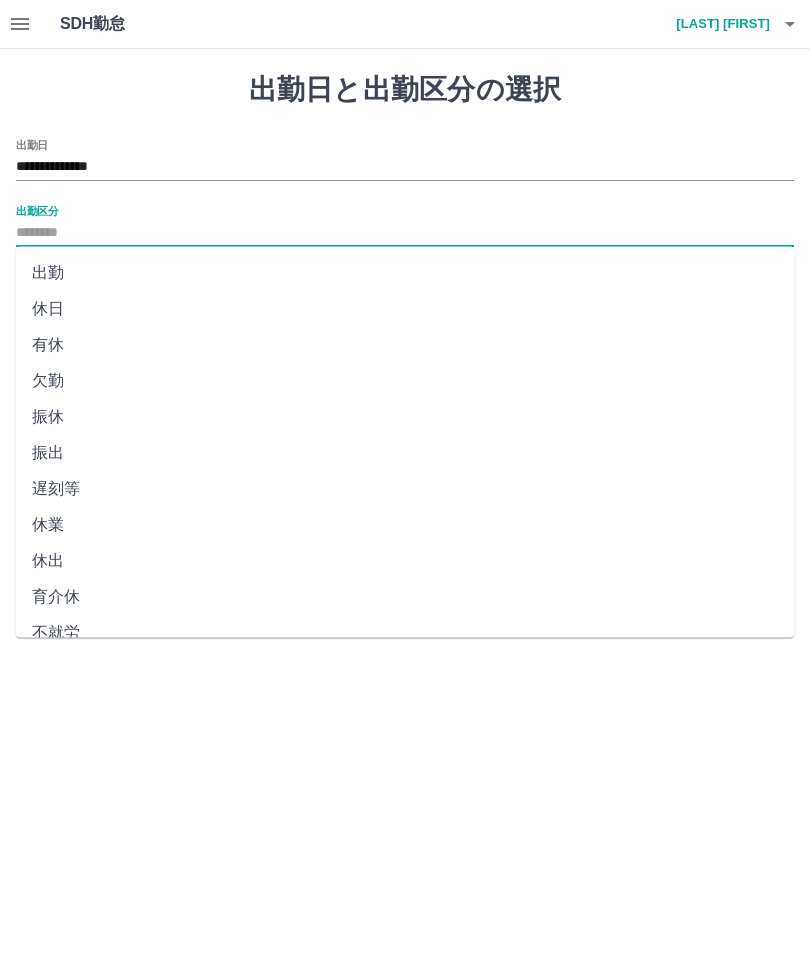 click on "出勤" at bounding box center (405, 273) 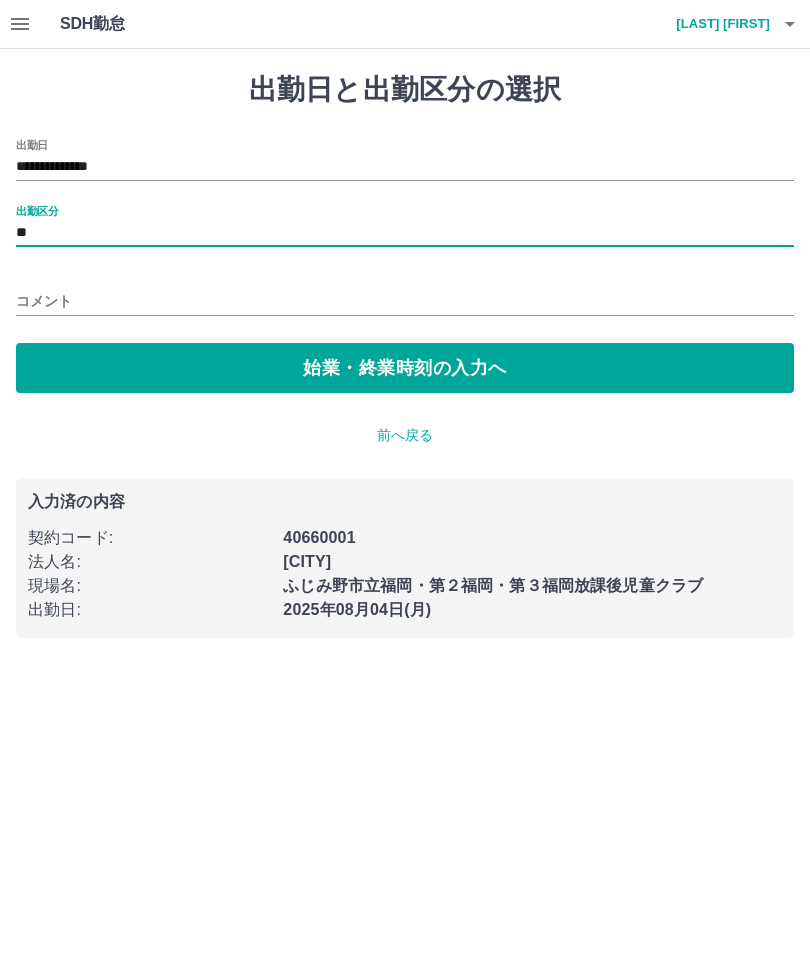 click on "コメント" at bounding box center (405, 301) 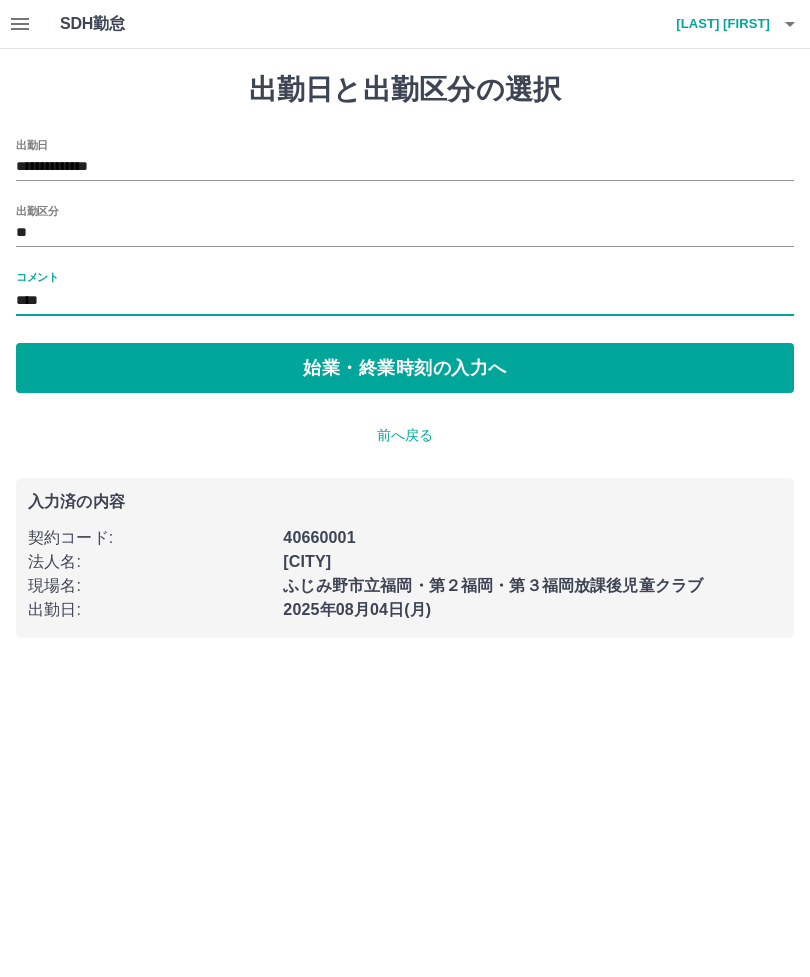 type on "****" 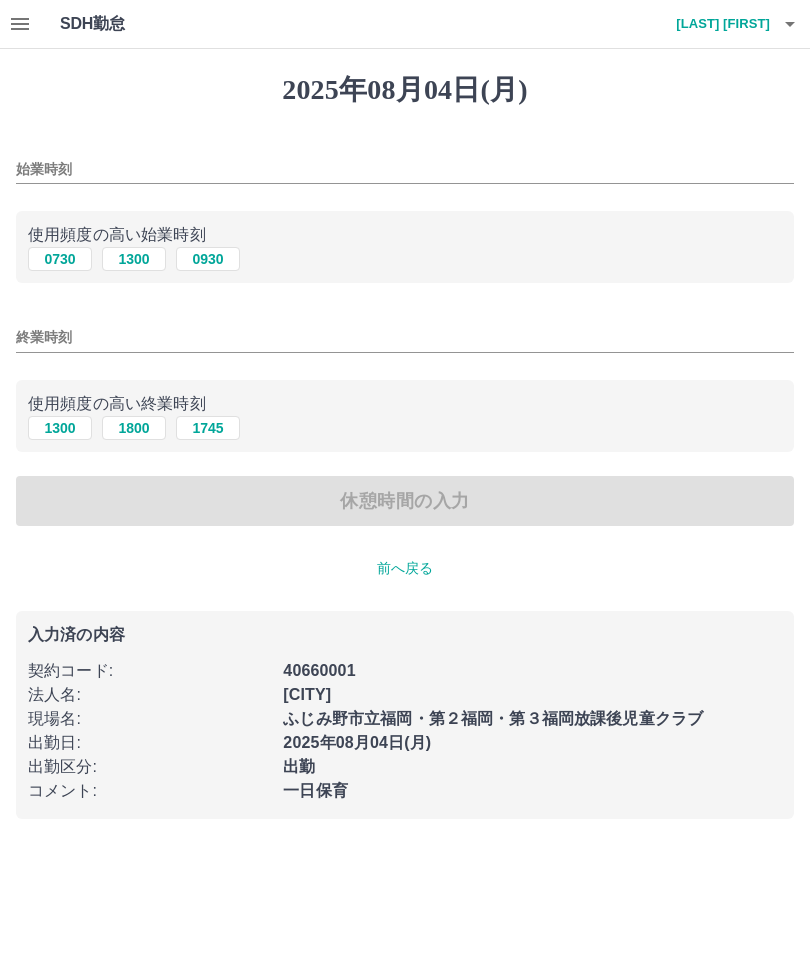 click on "始業時刻" at bounding box center (405, 169) 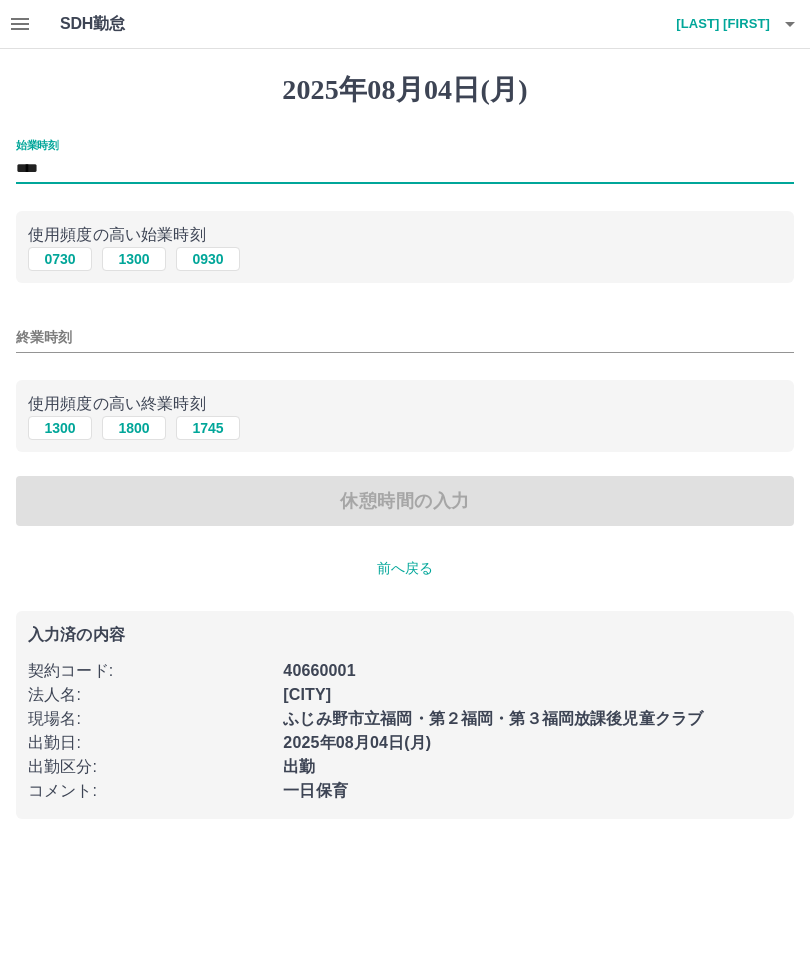 type on "****" 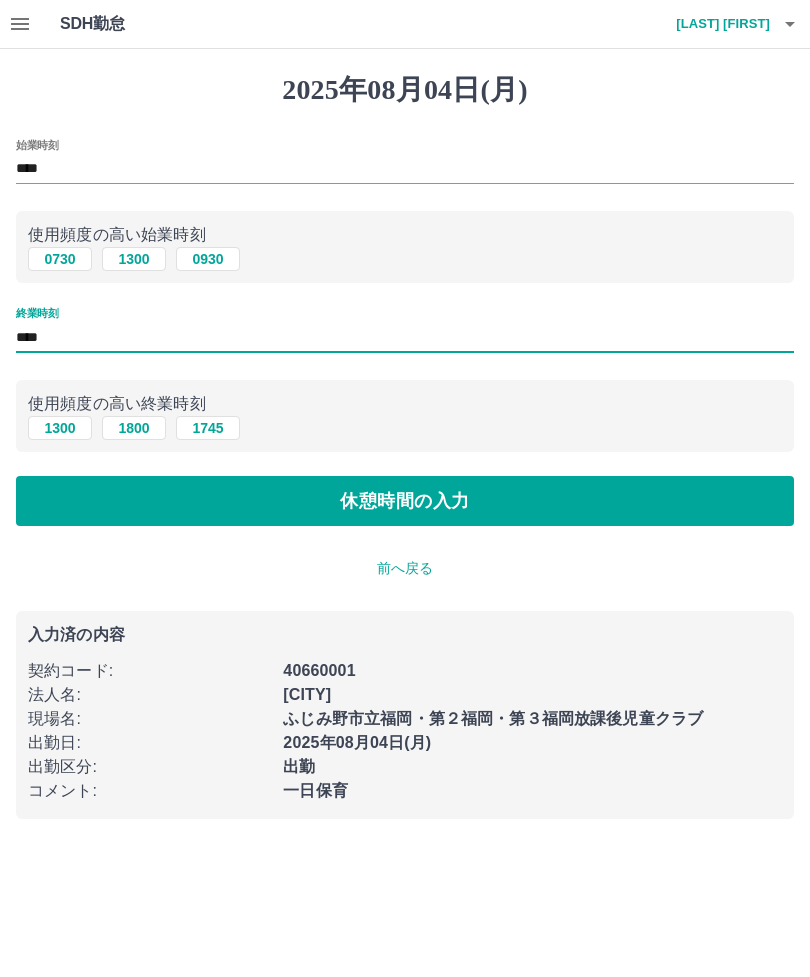 type on "****" 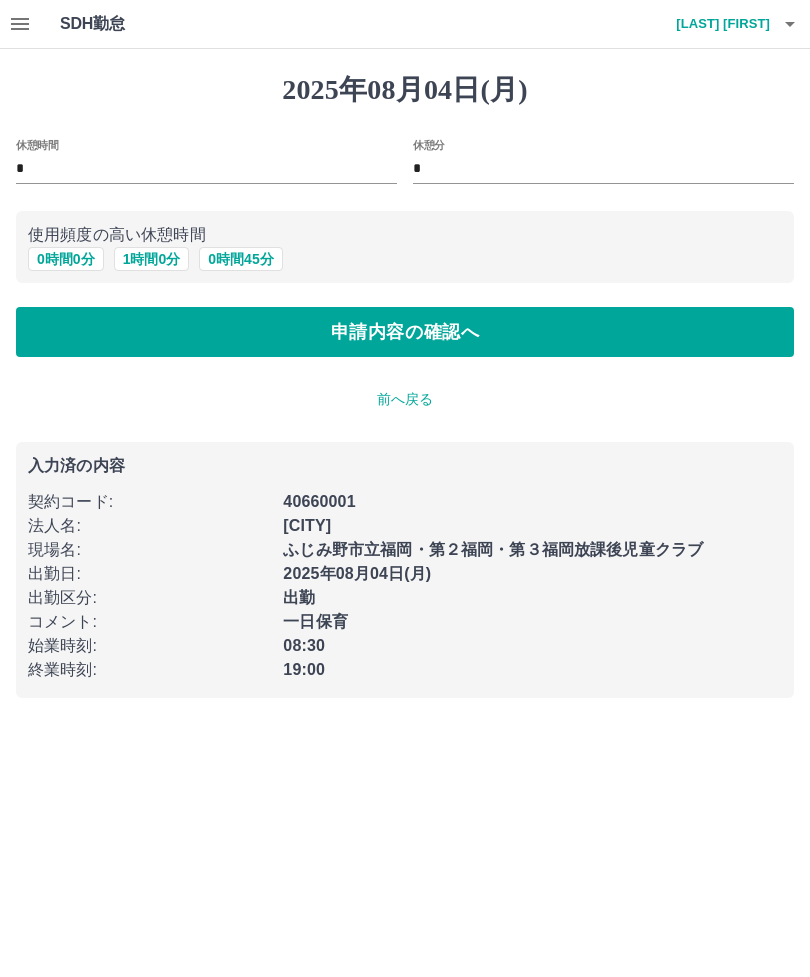 click on "使用頻度の高い休憩時間" at bounding box center (405, 235) 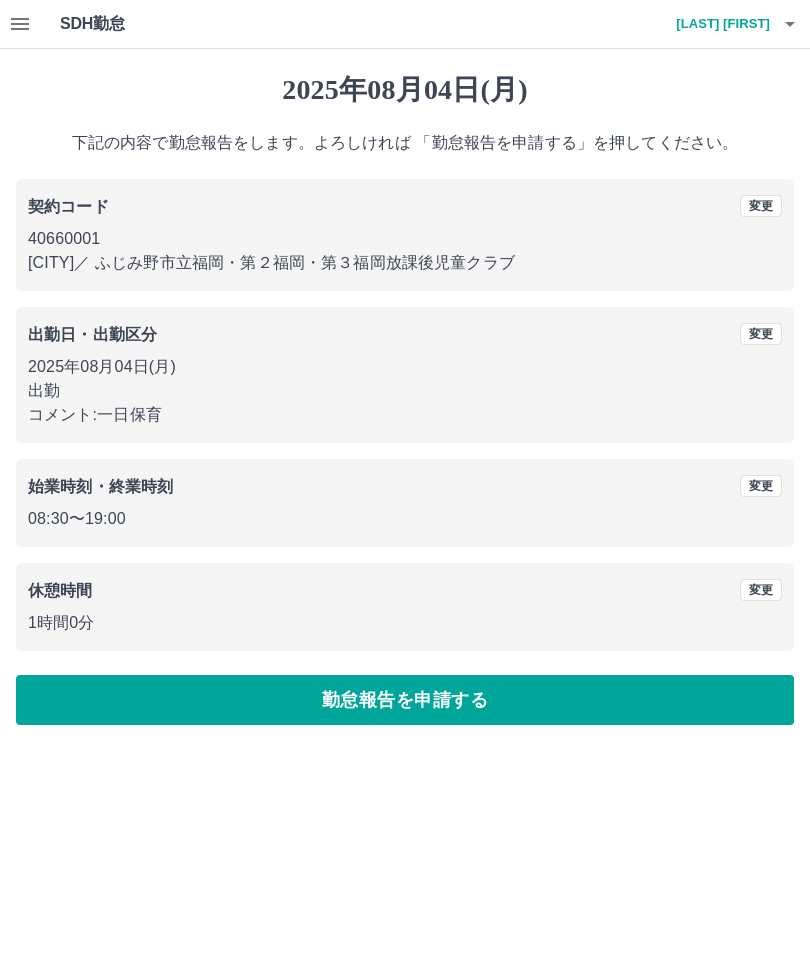 click on "勤怠報告を申請する" at bounding box center [405, 700] 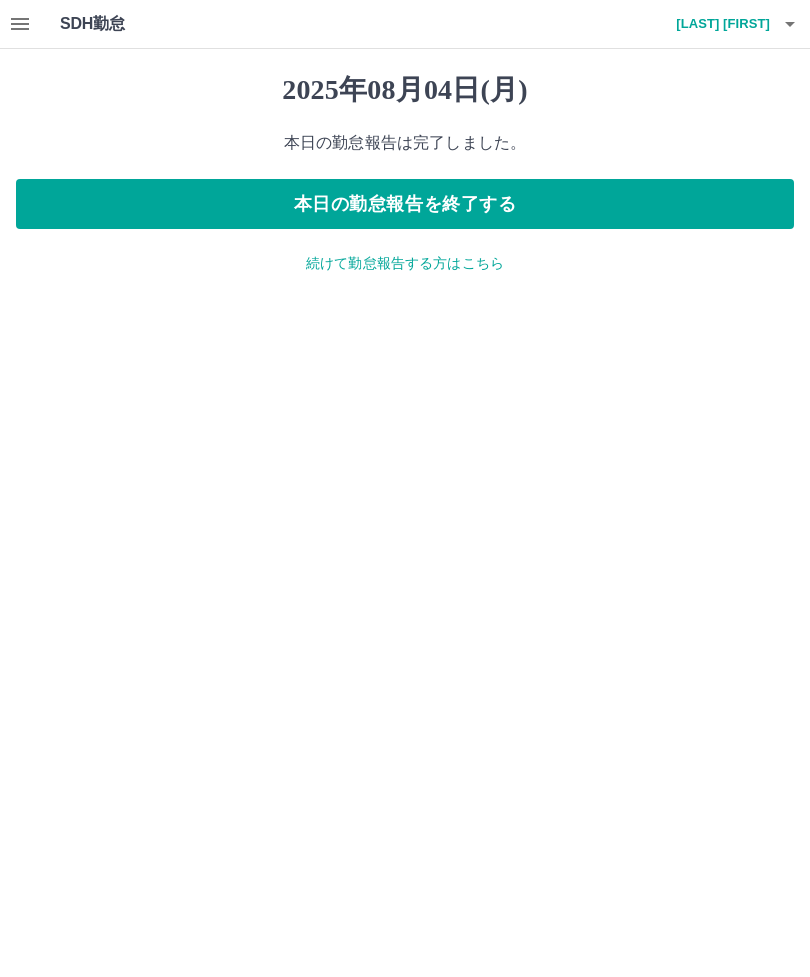 click on "本日の勤怠報告を終了する" at bounding box center [405, 204] 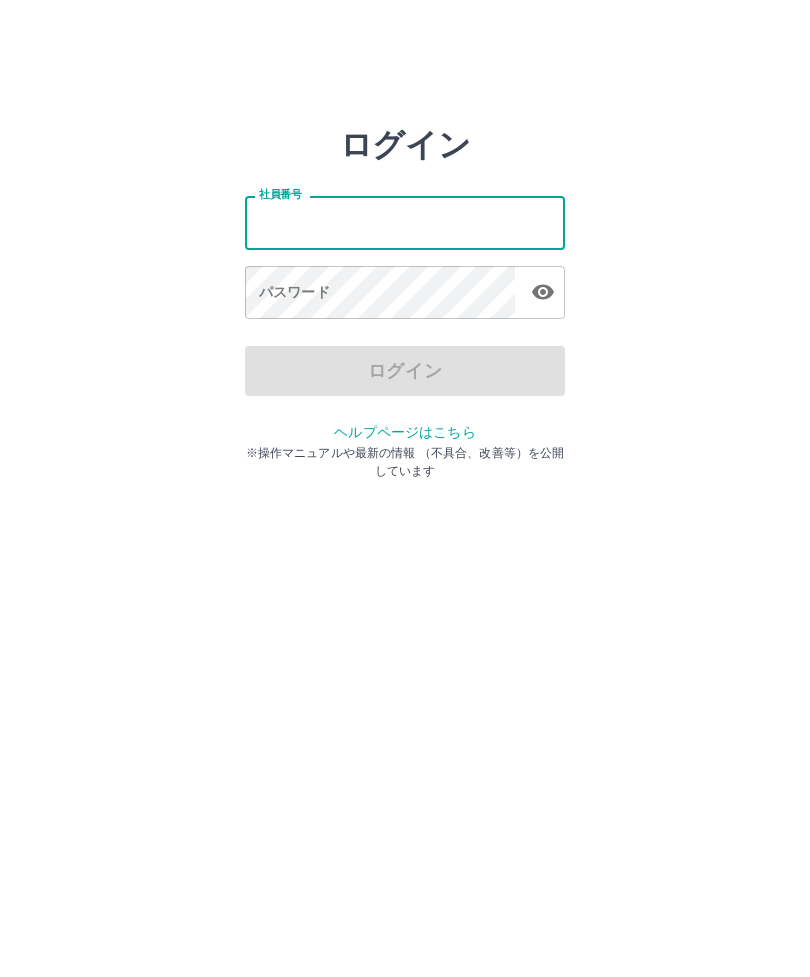 scroll, scrollTop: 0, scrollLeft: 0, axis: both 